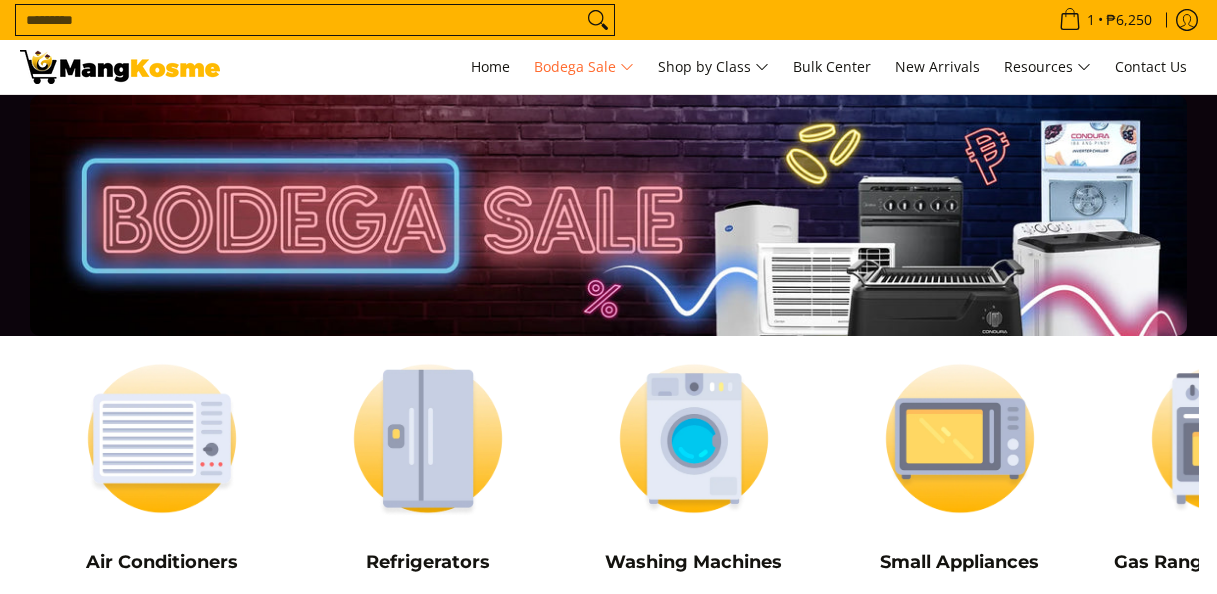 scroll, scrollTop: 2900, scrollLeft: 0, axis: vertical 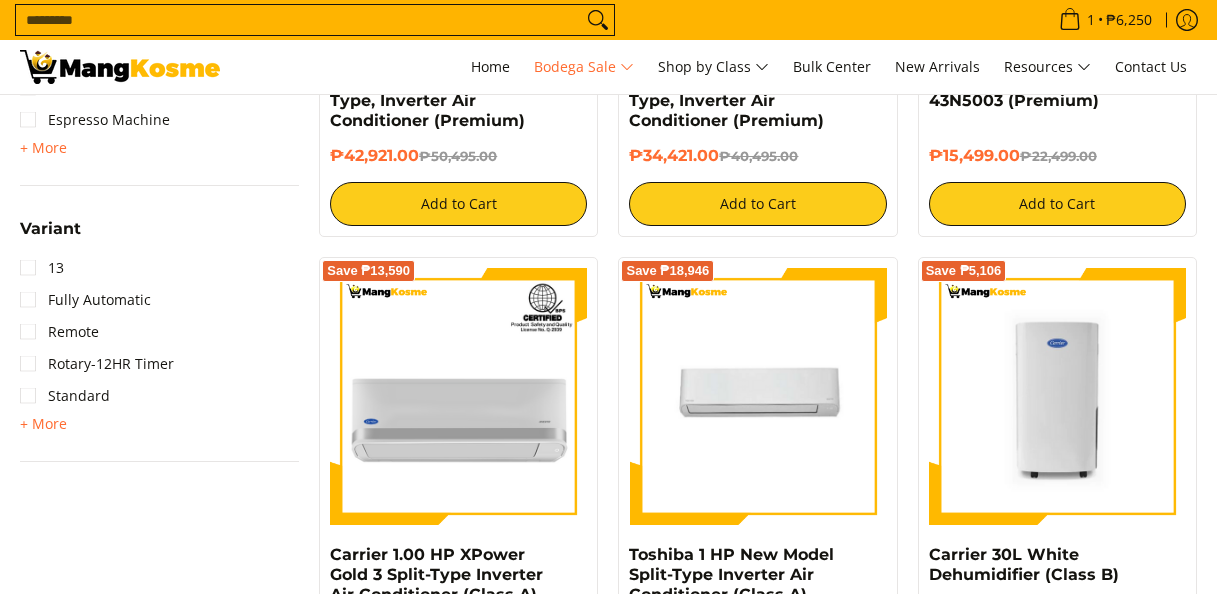 click on "Variant
13
Fully Automatic
Remote
Rotary-12HR Timer
Standard
+ More - Less
UHD" at bounding box center [159, 339] 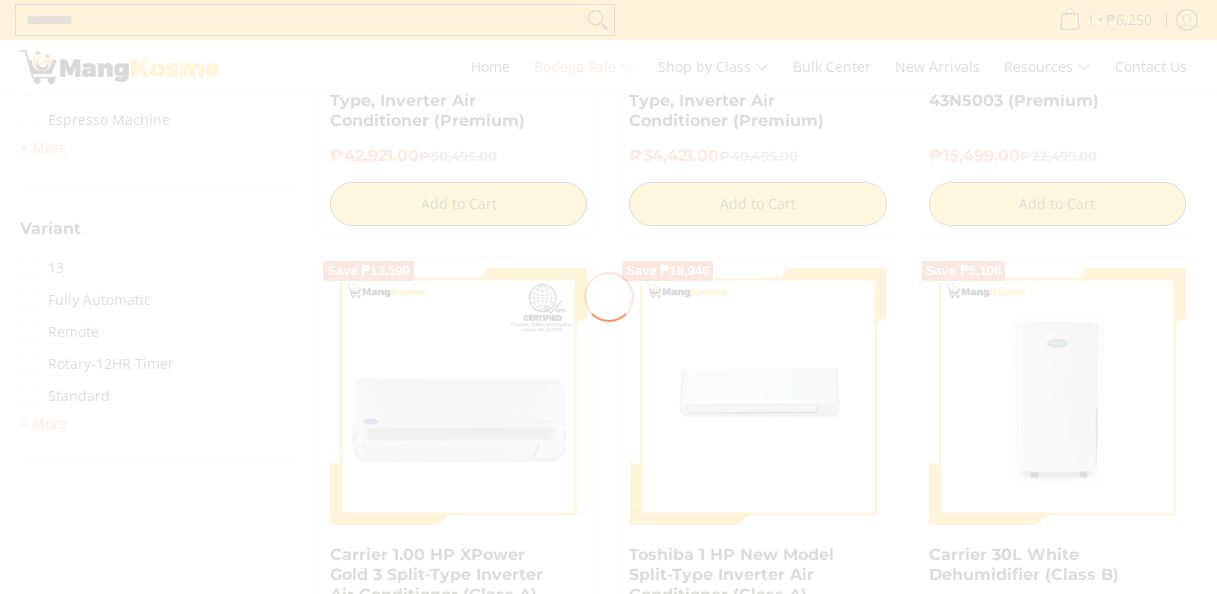 scroll, scrollTop: 1000, scrollLeft: 0, axis: vertical 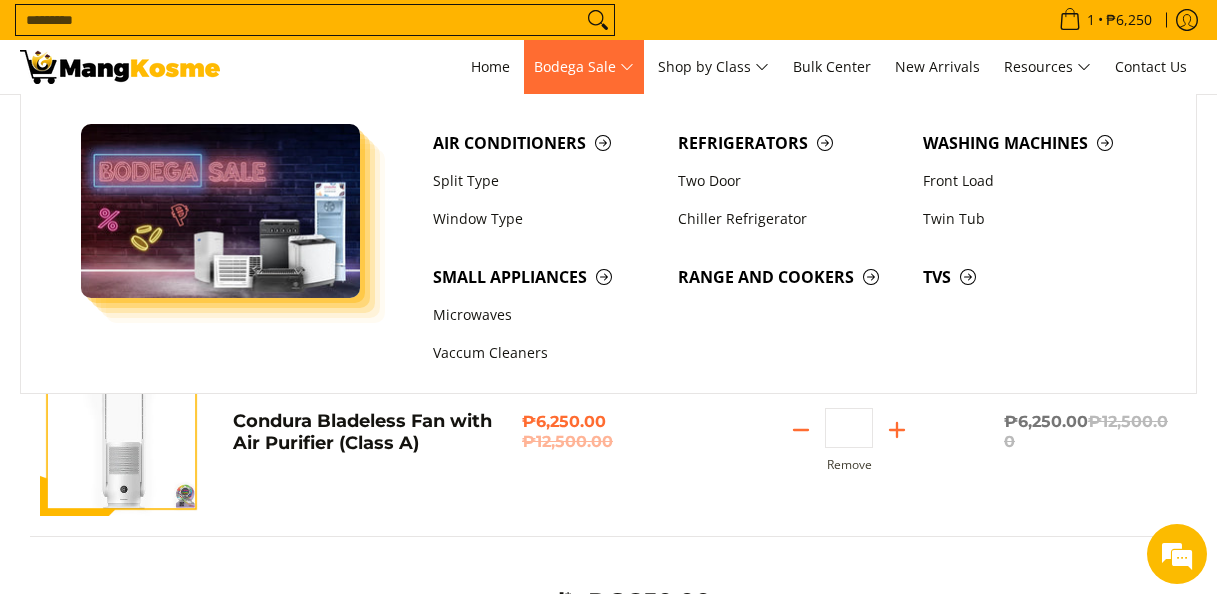 click on "Bodega Sale" at bounding box center [584, 67] 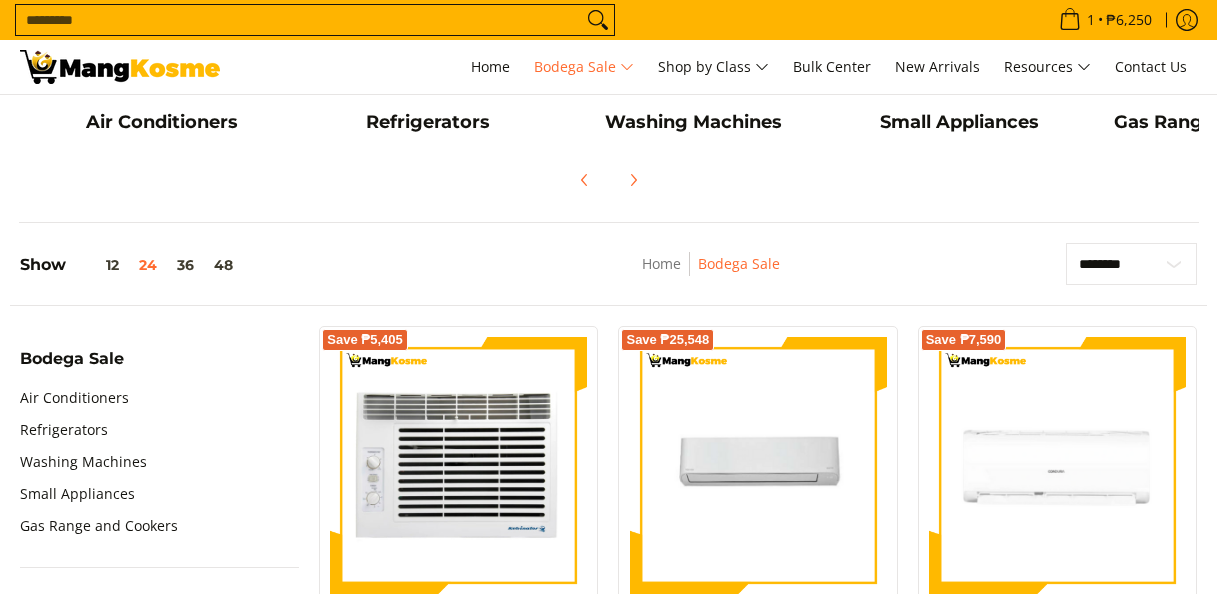 scroll, scrollTop: 0, scrollLeft: 0, axis: both 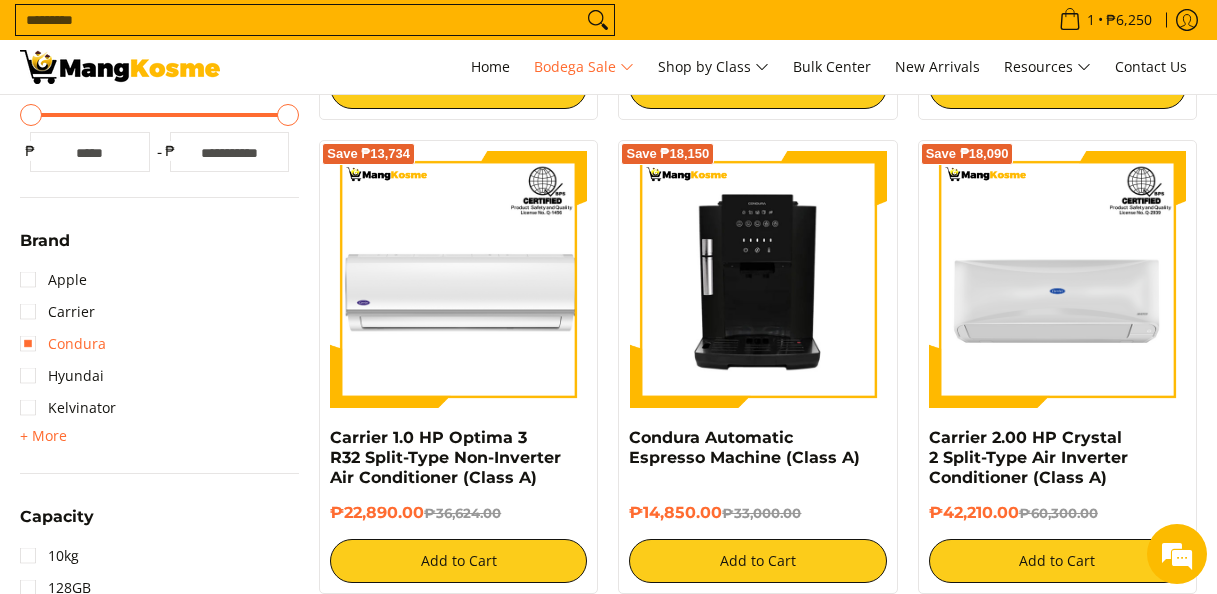 click on "Condura" at bounding box center [63, 344] 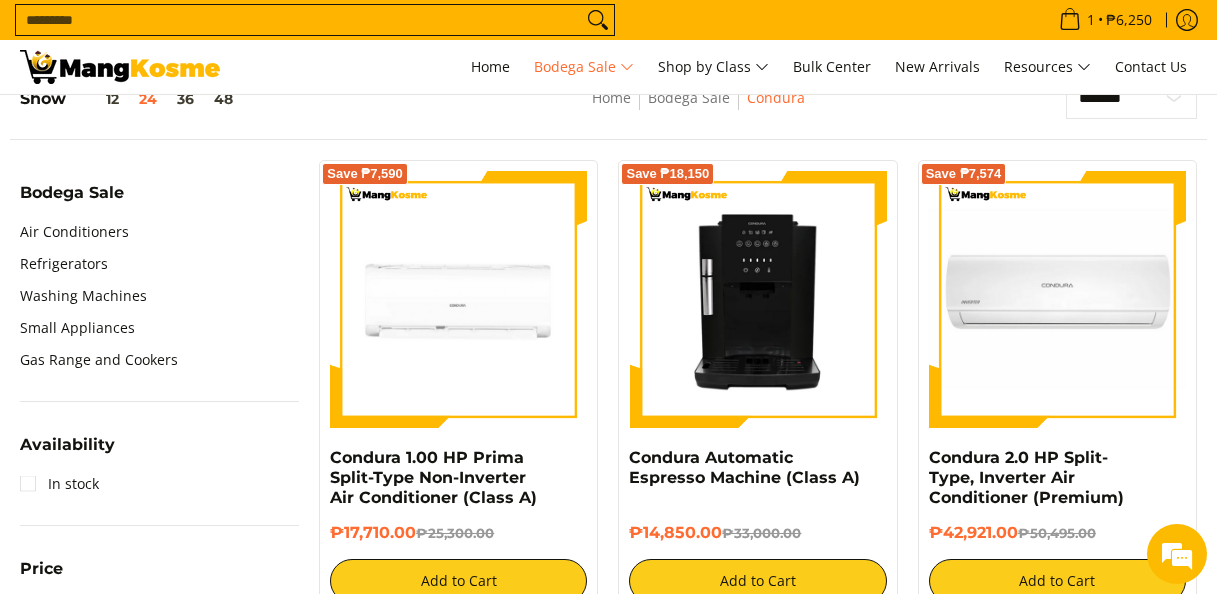 scroll, scrollTop: 588, scrollLeft: 0, axis: vertical 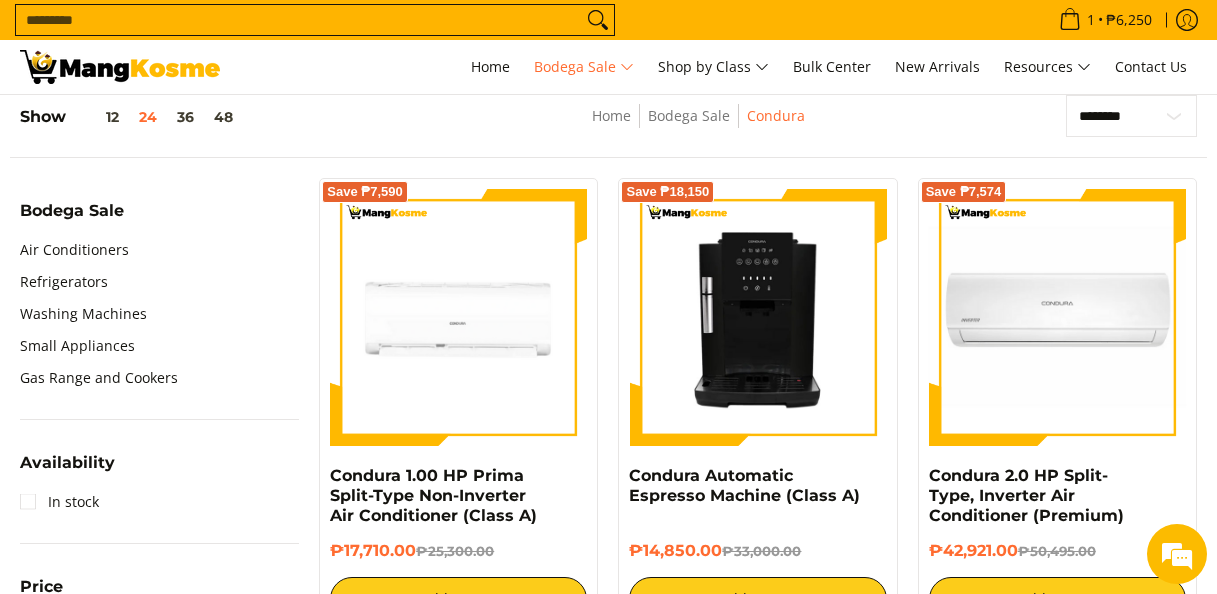 click on "2" at bounding box center [742, 4088] 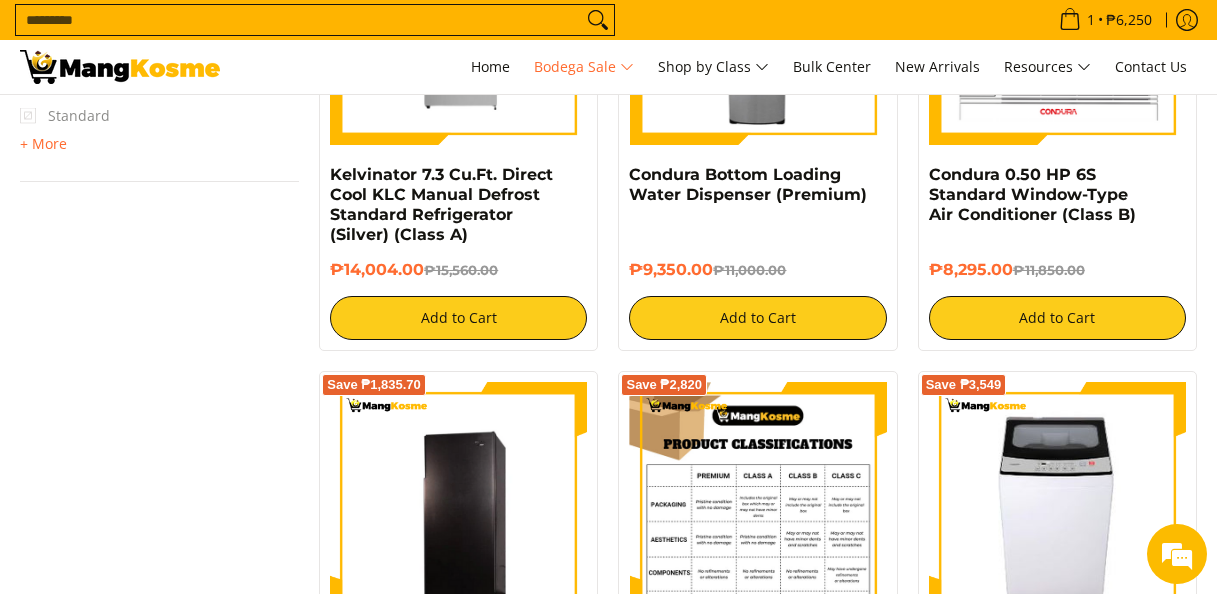 scroll, scrollTop: 3700, scrollLeft: 0, axis: vertical 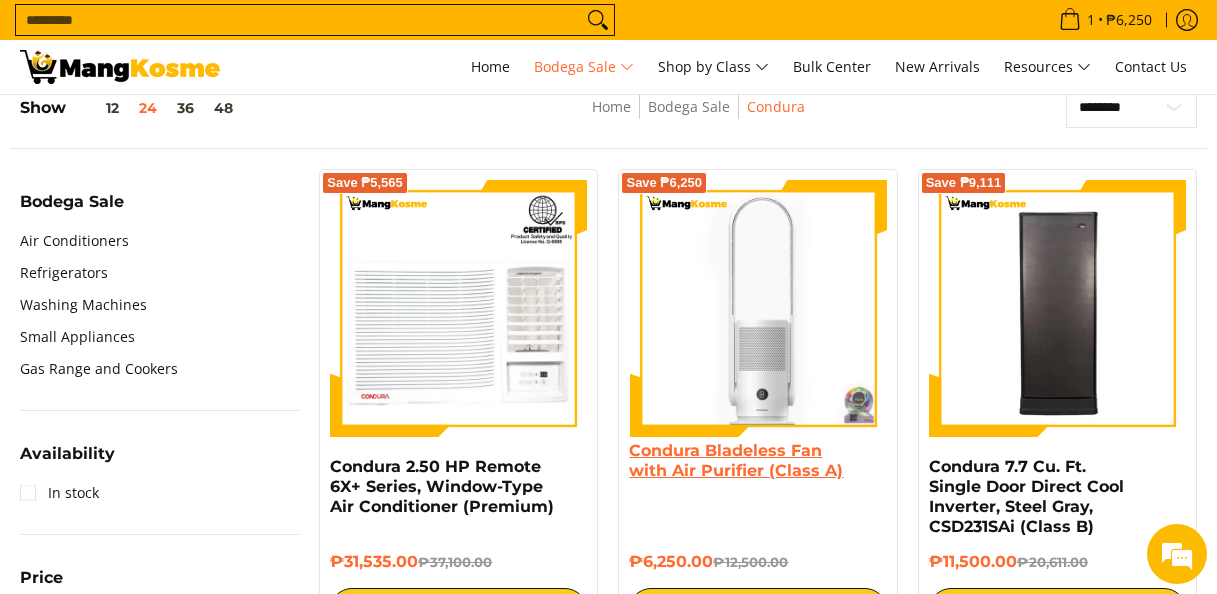click on "Condura Bladeless Fan with Air Purifier (Class A)" at bounding box center (736, 460) 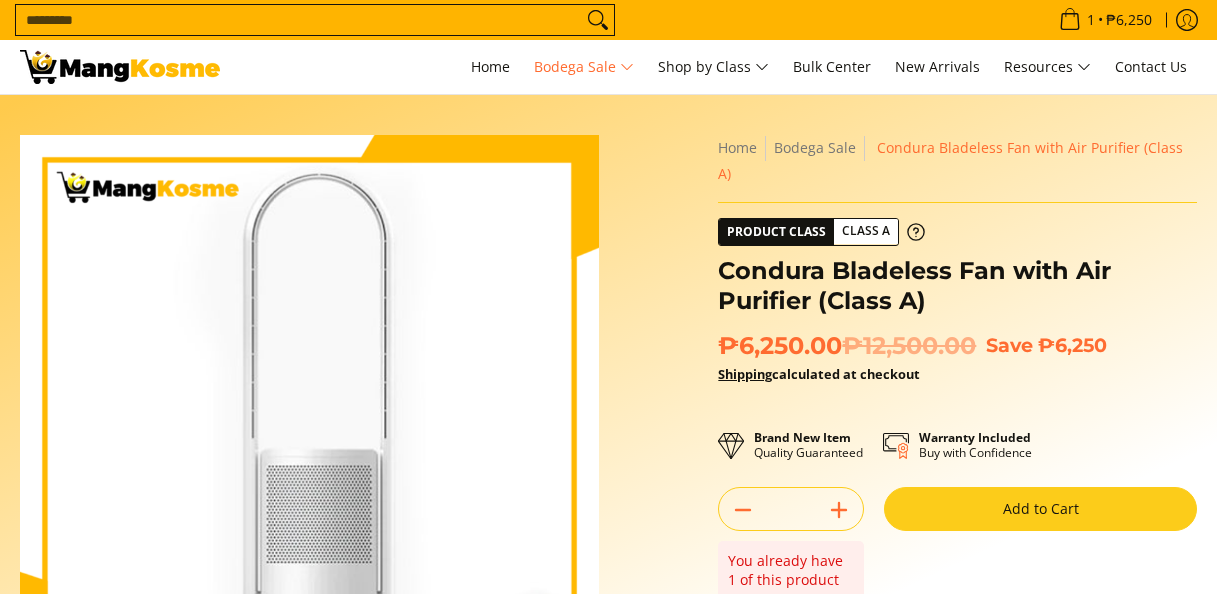 scroll, scrollTop: 300, scrollLeft: 0, axis: vertical 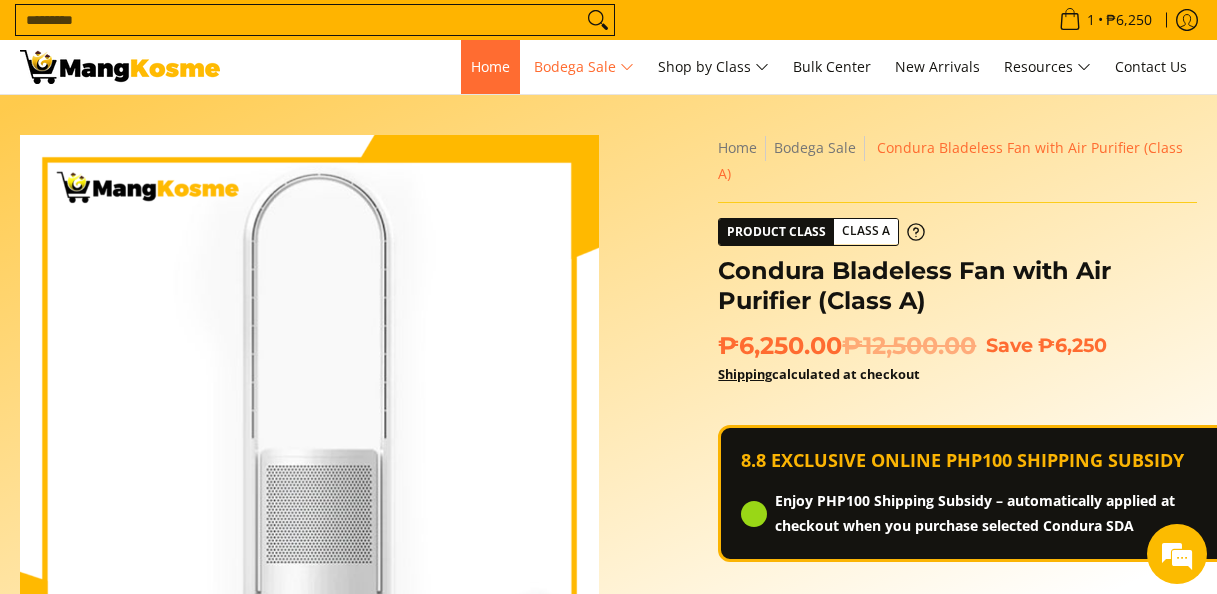 click on "Home" at bounding box center (490, 66) 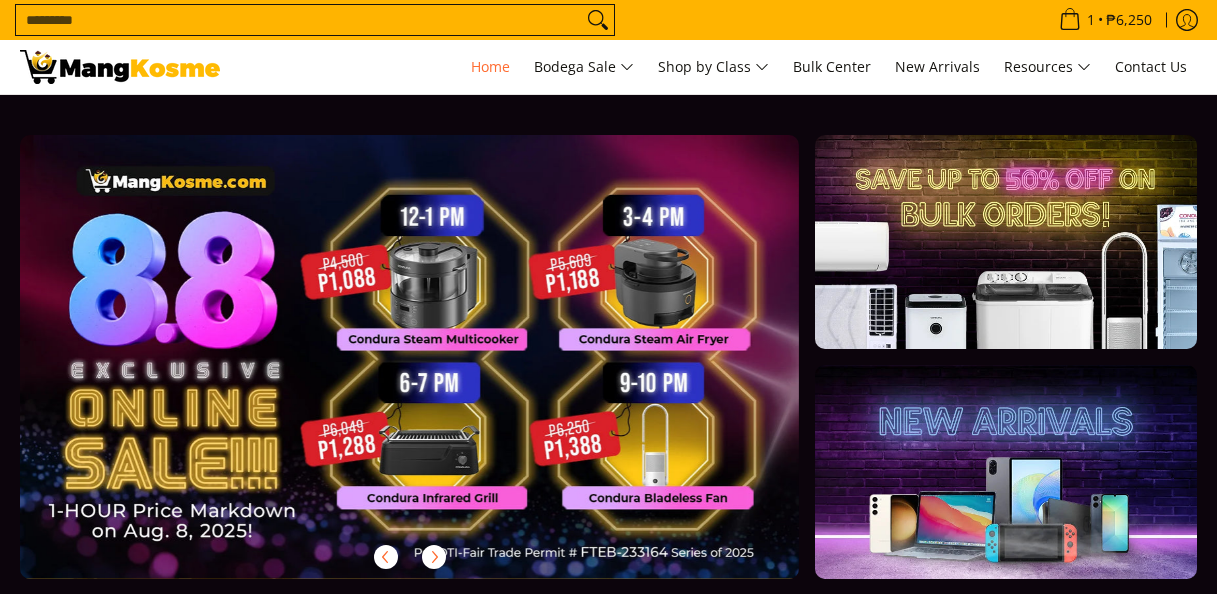 scroll, scrollTop: 0, scrollLeft: 0, axis: both 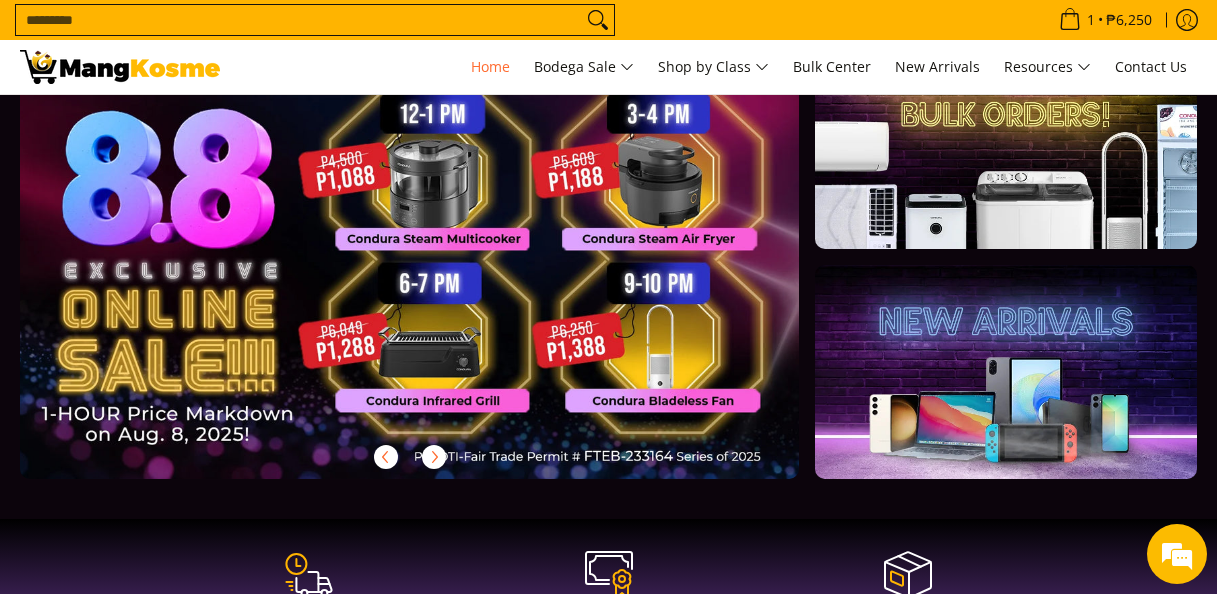click at bounding box center (409, 457) 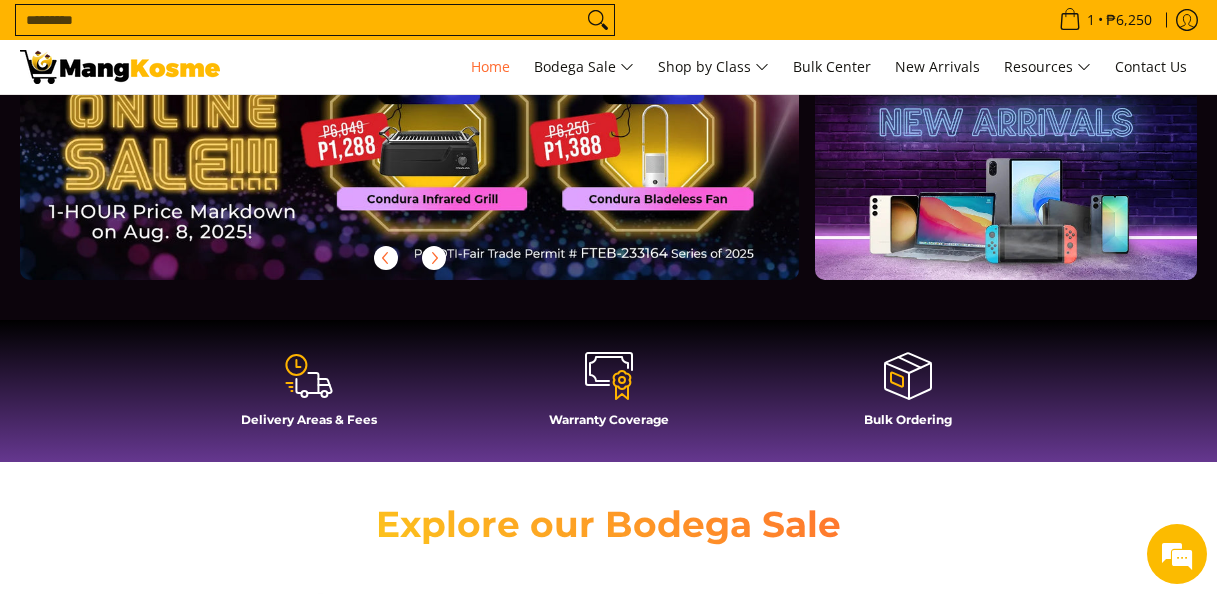 scroll, scrollTop: 300, scrollLeft: 0, axis: vertical 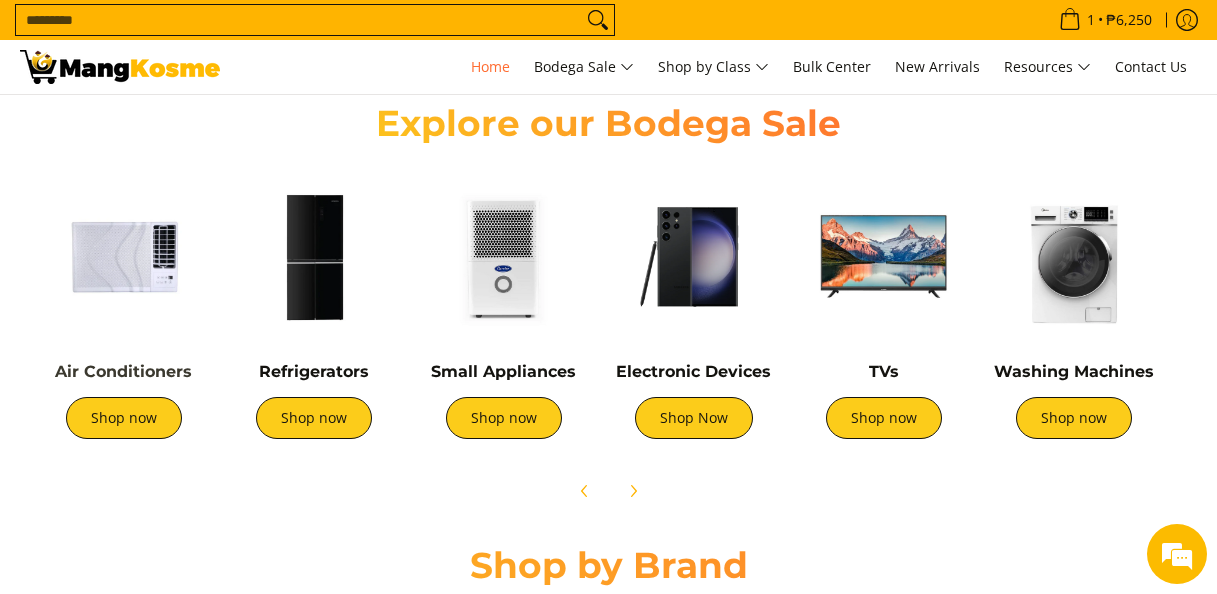 click on "Air Conditioners" at bounding box center (123, 371) 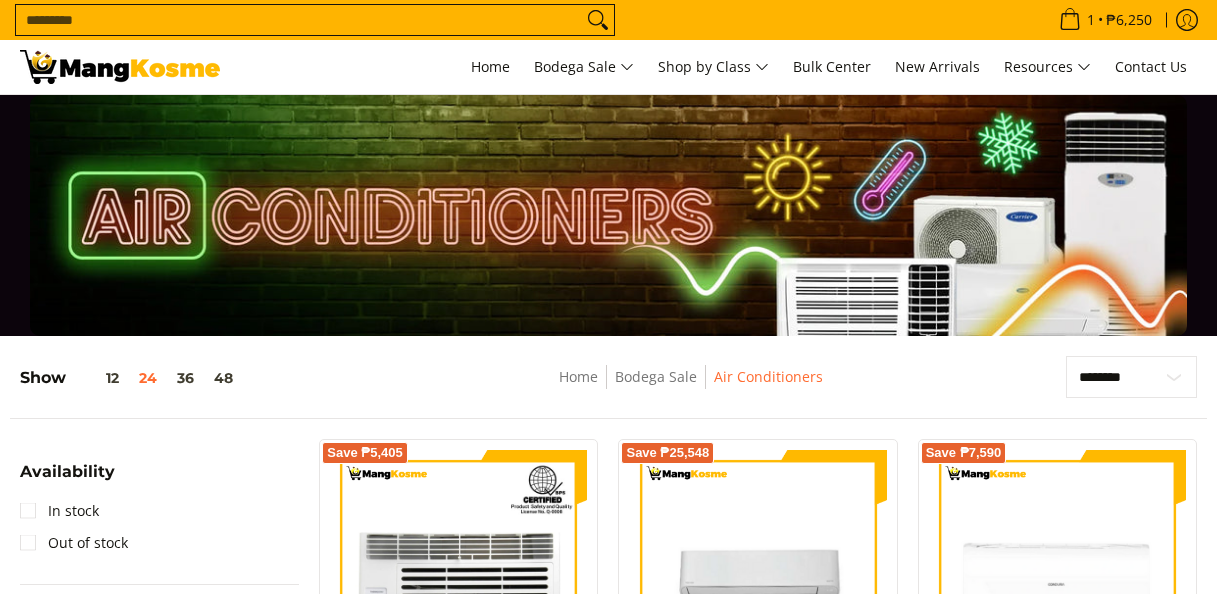 scroll, scrollTop: 600, scrollLeft: 0, axis: vertical 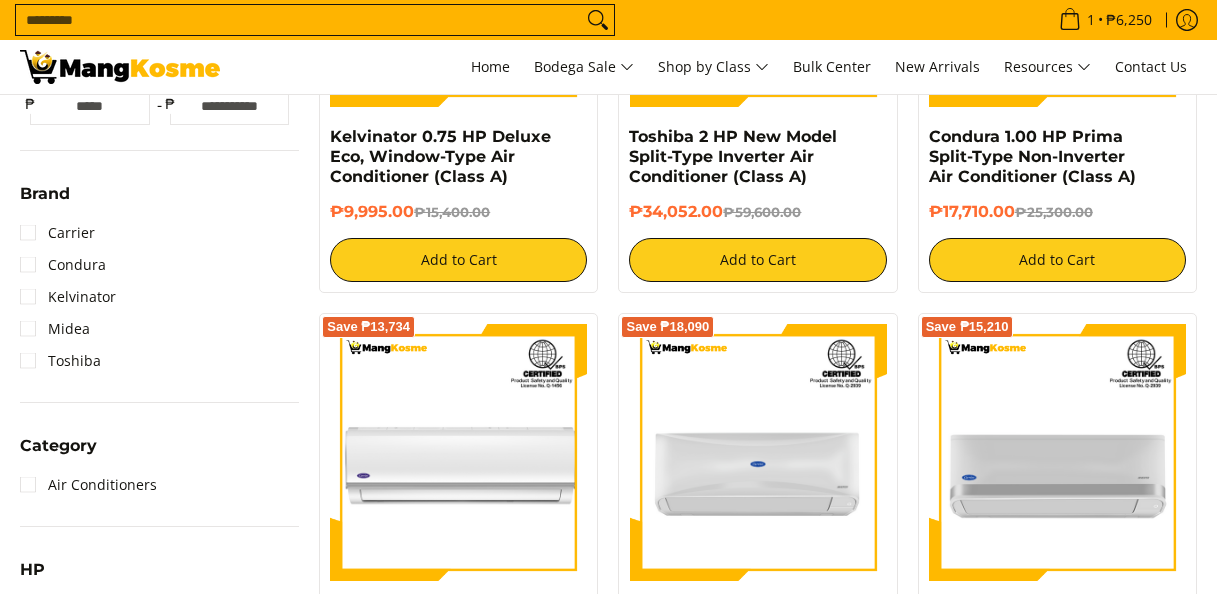 click on "Availability
In stock
Out of stock
Price
Minimum Price
Maximum Price
Minimum Price
*
₱
Maximum Price
******
₱" at bounding box center [159, 634] 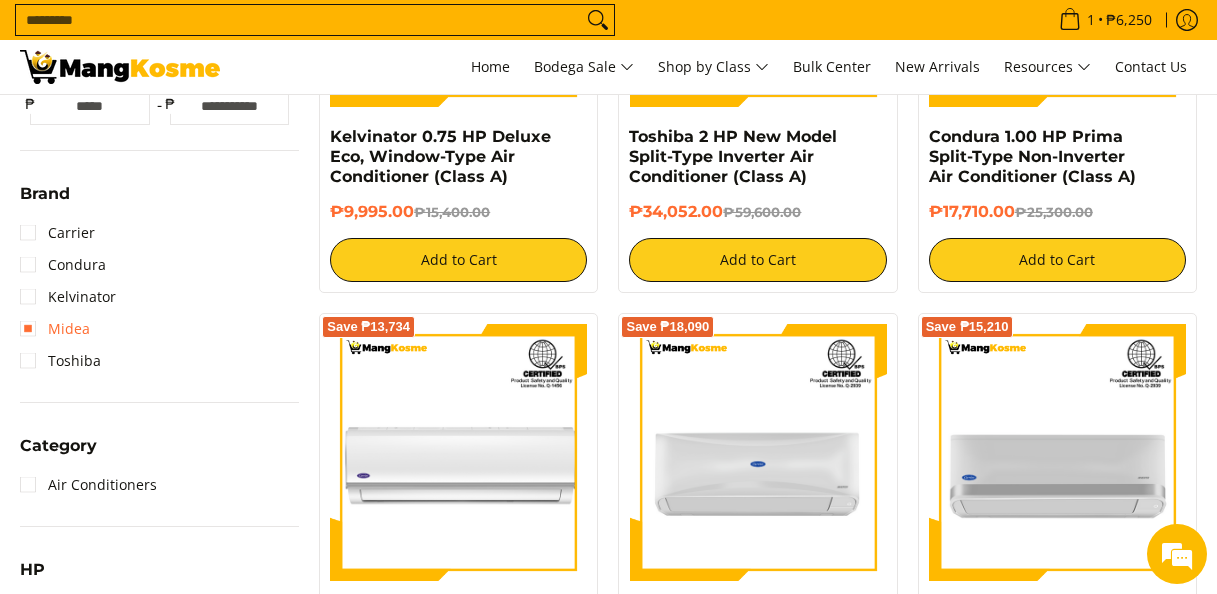 click on "Midea" at bounding box center (55, 329) 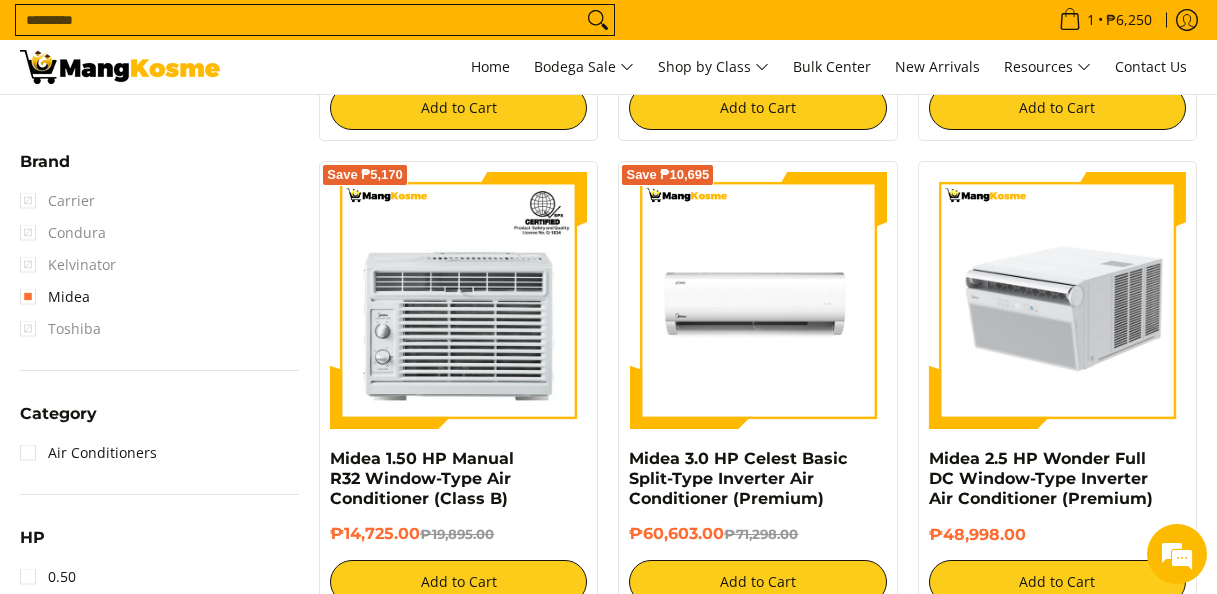 scroll, scrollTop: 761, scrollLeft: 0, axis: vertical 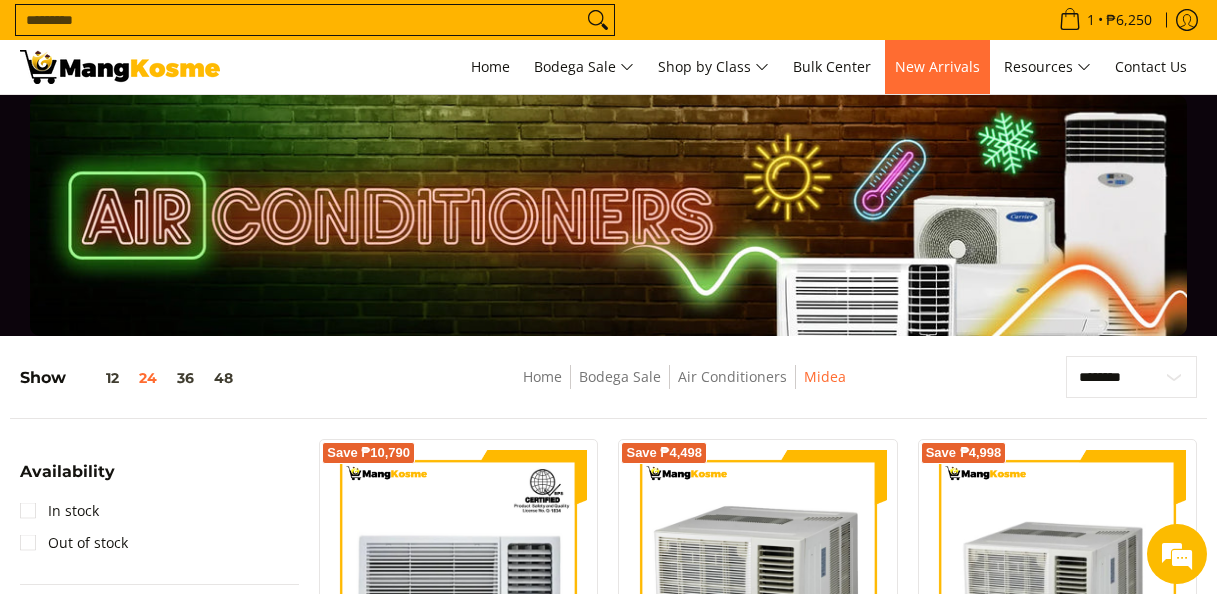 click on "New Arrivals" at bounding box center (937, 67) 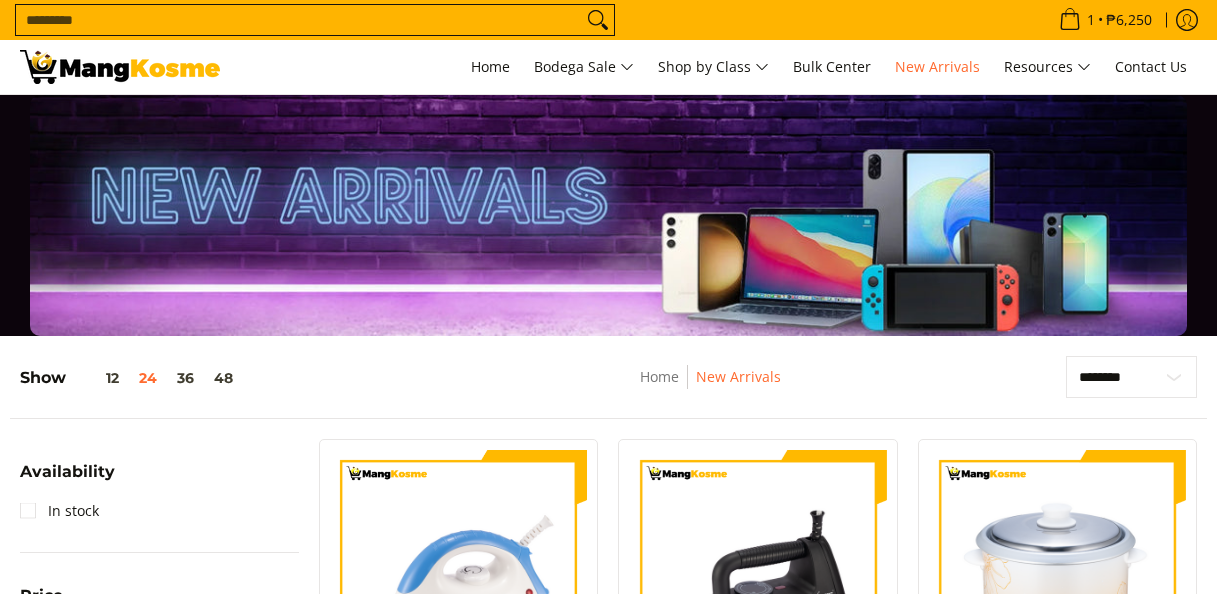 scroll, scrollTop: 400, scrollLeft: 0, axis: vertical 